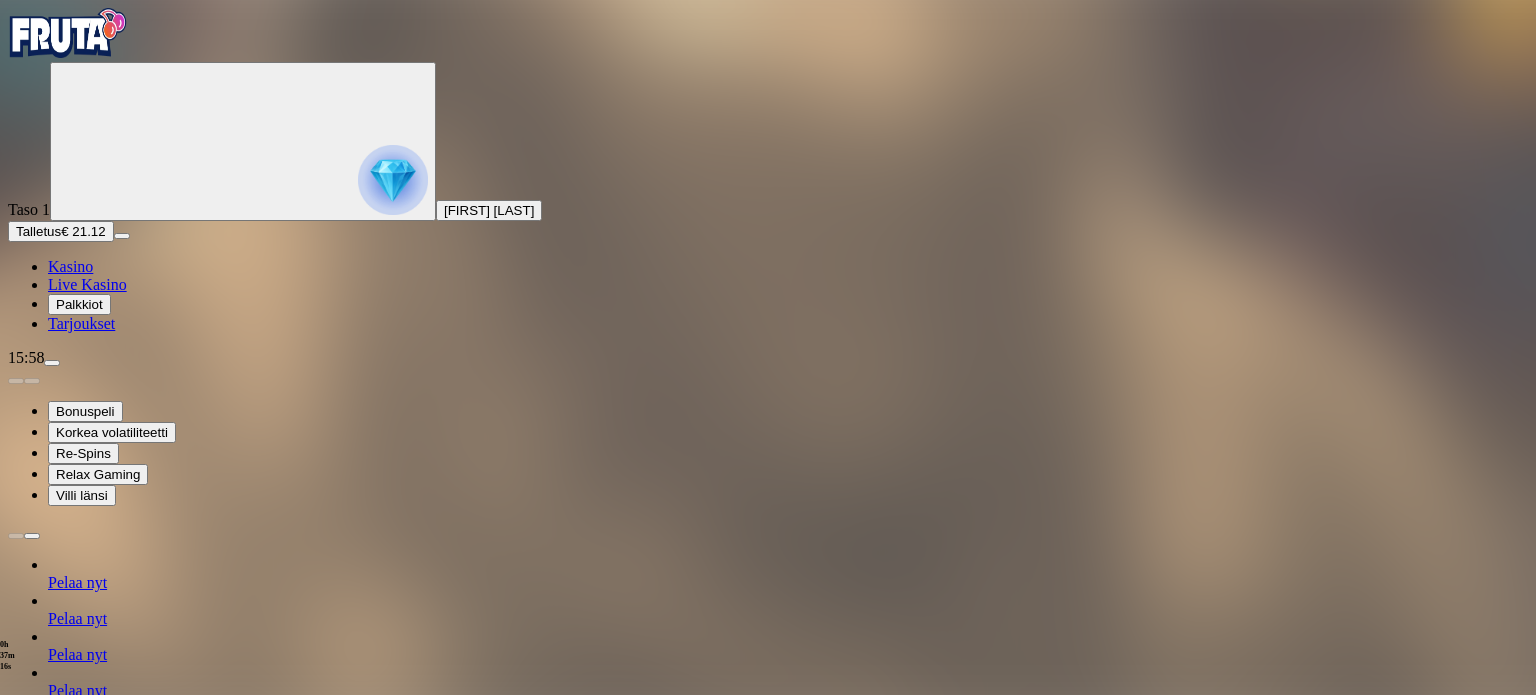scroll, scrollTop: 0, scrollLeft: 0, axis: both 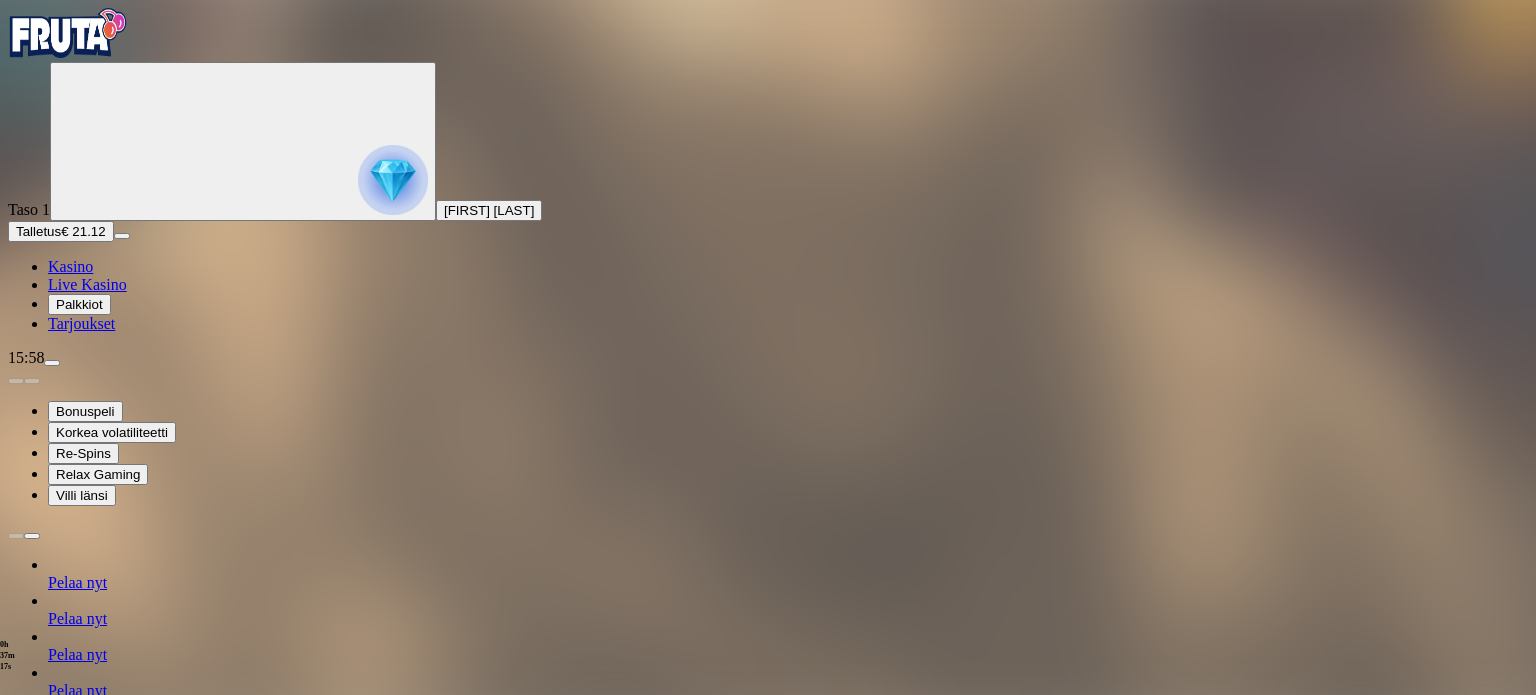 click at bounding box center [768, 1122] 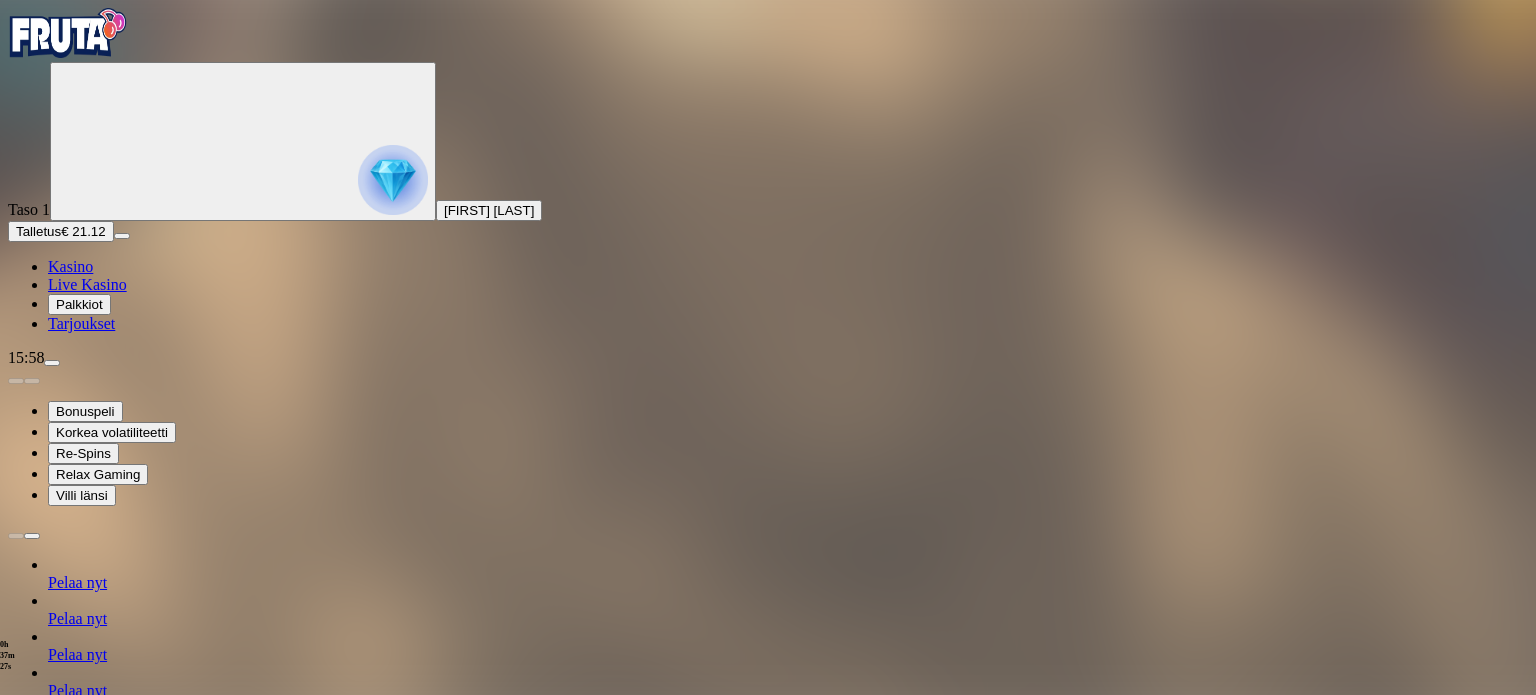 click at bounding box center (68, 33) 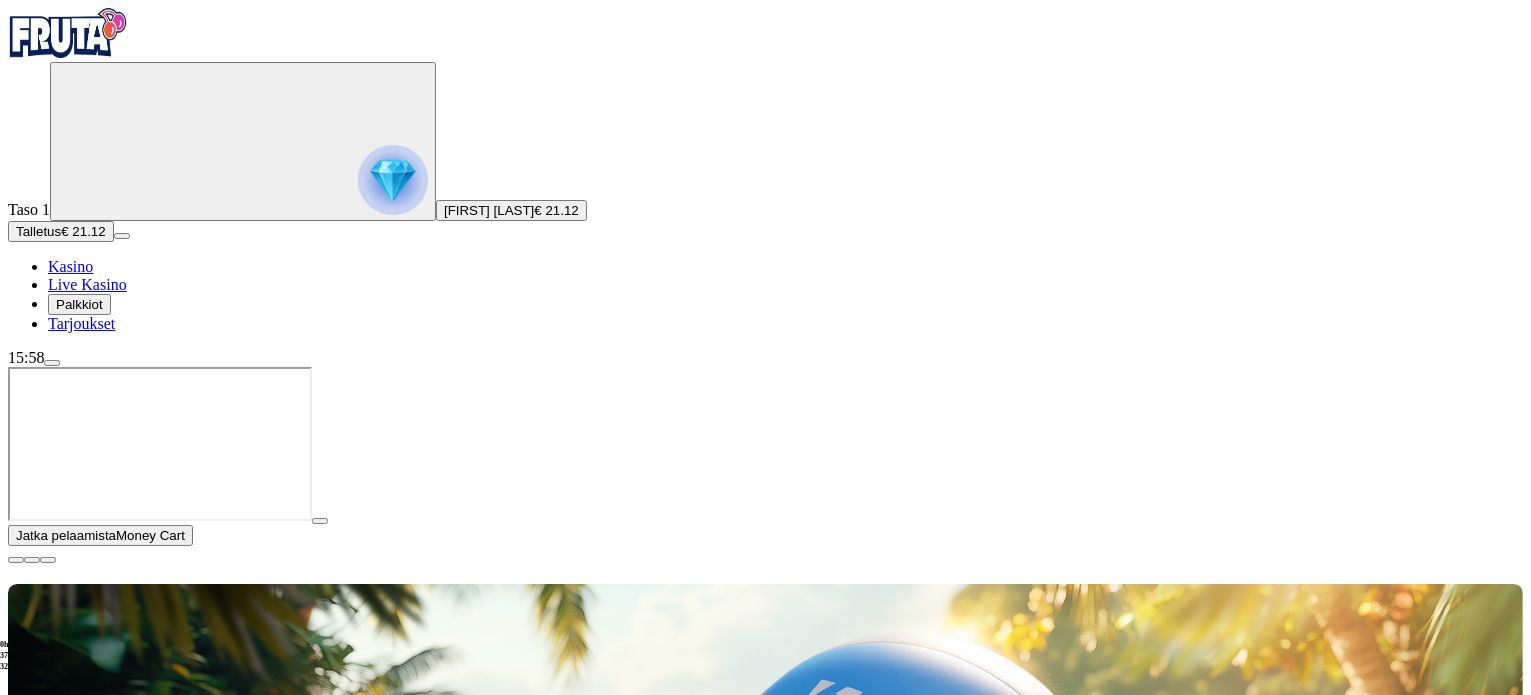 click on "Tarjoukset" at bounding box center (81, 323) 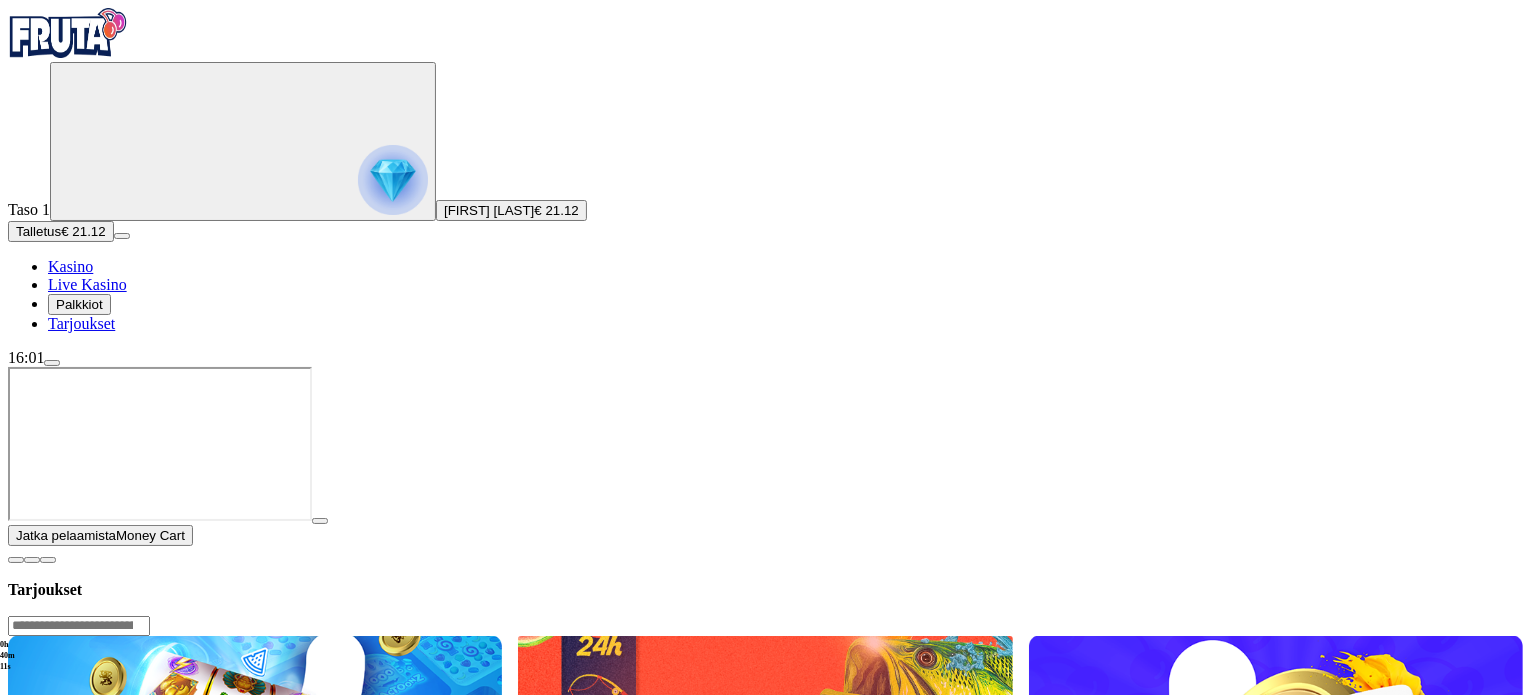 click at bounding box center [16, 560] 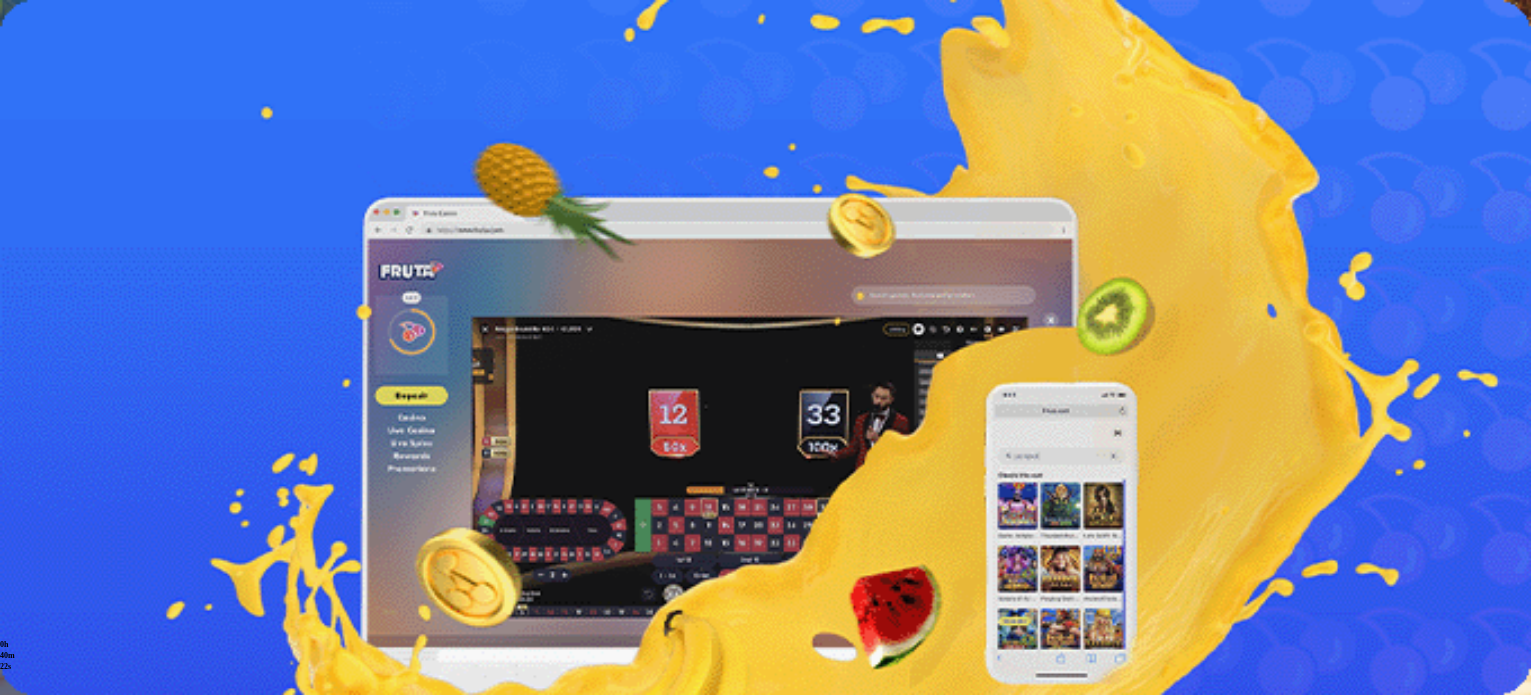 scroll, scrollTop: 0, scrollLeft: 0, axis: both 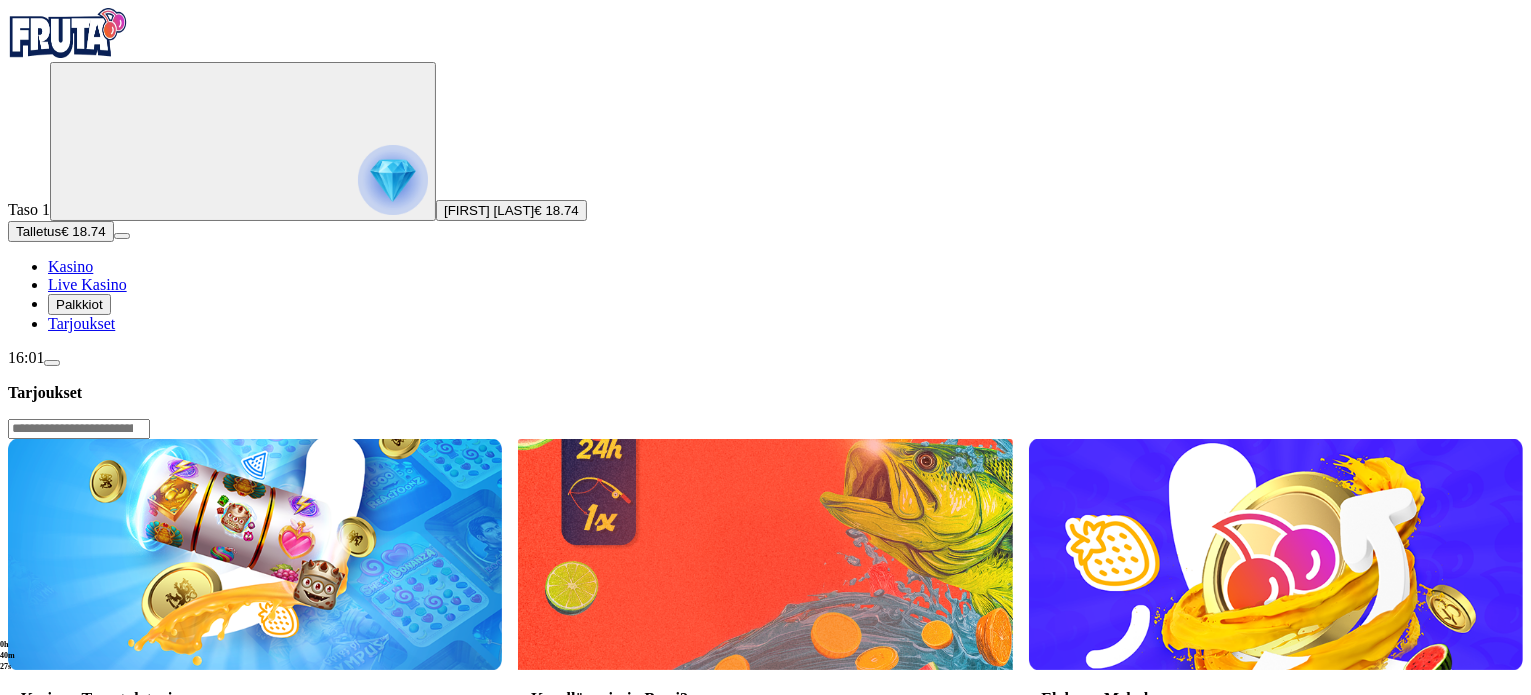 click on "Palkkiot" at bounding box center [79, 304] 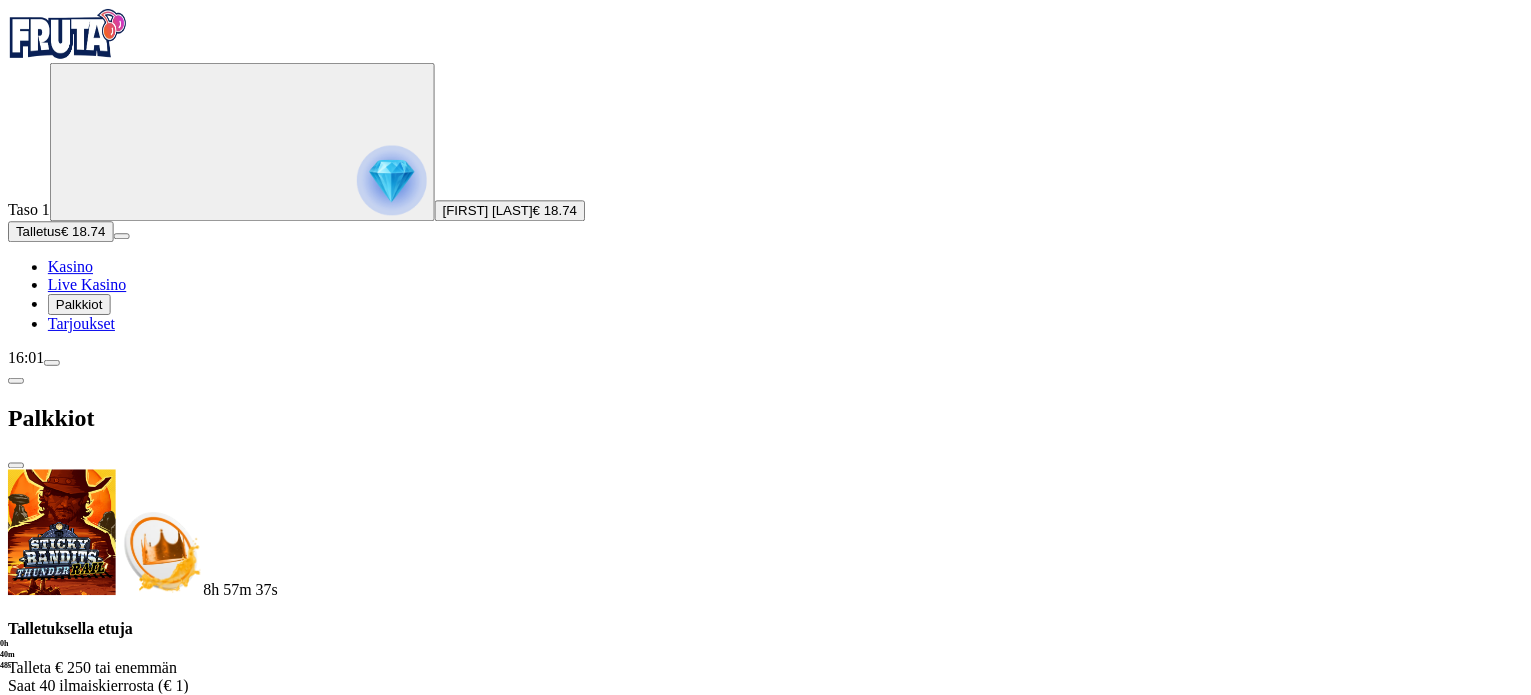 scroll, scrollTop: 0, scrollLeft: 0, axis: both 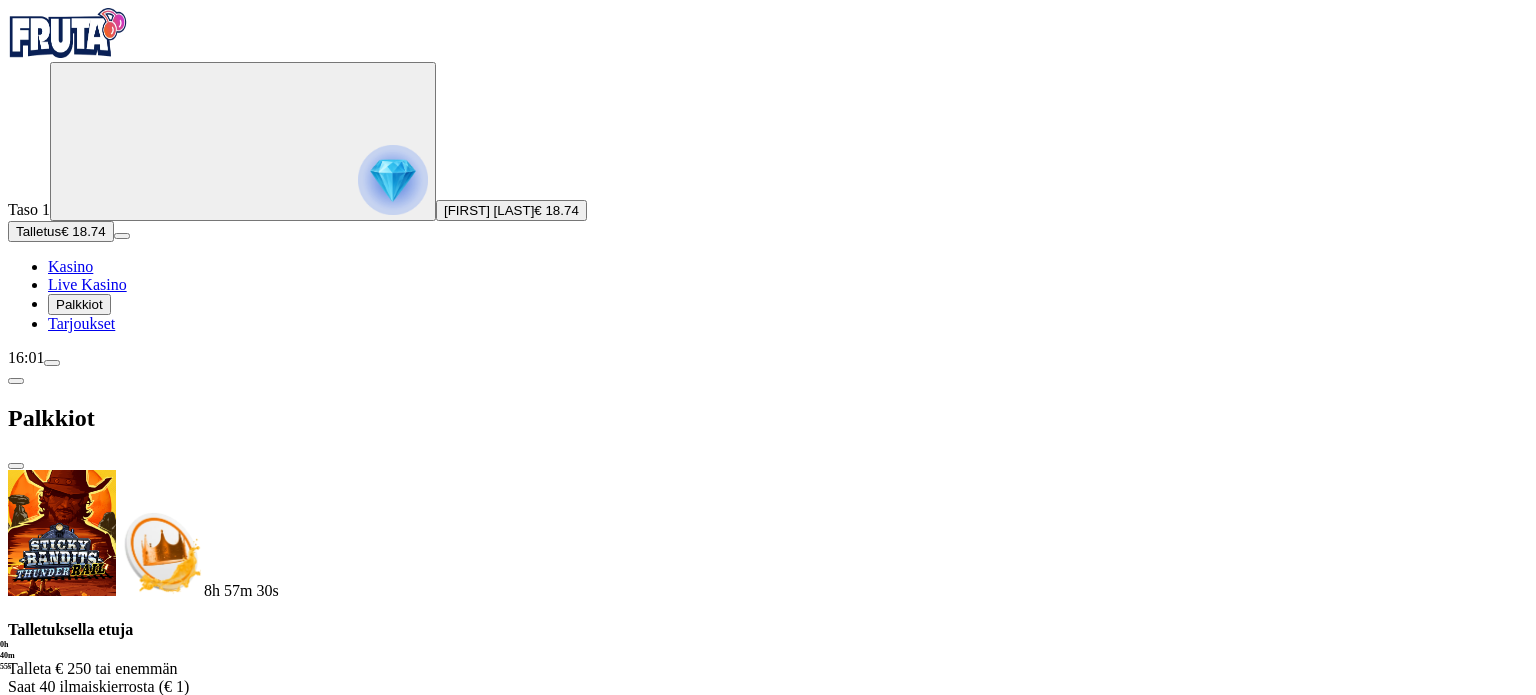 click on "Palkkiot" at bounding box center [79, 304] 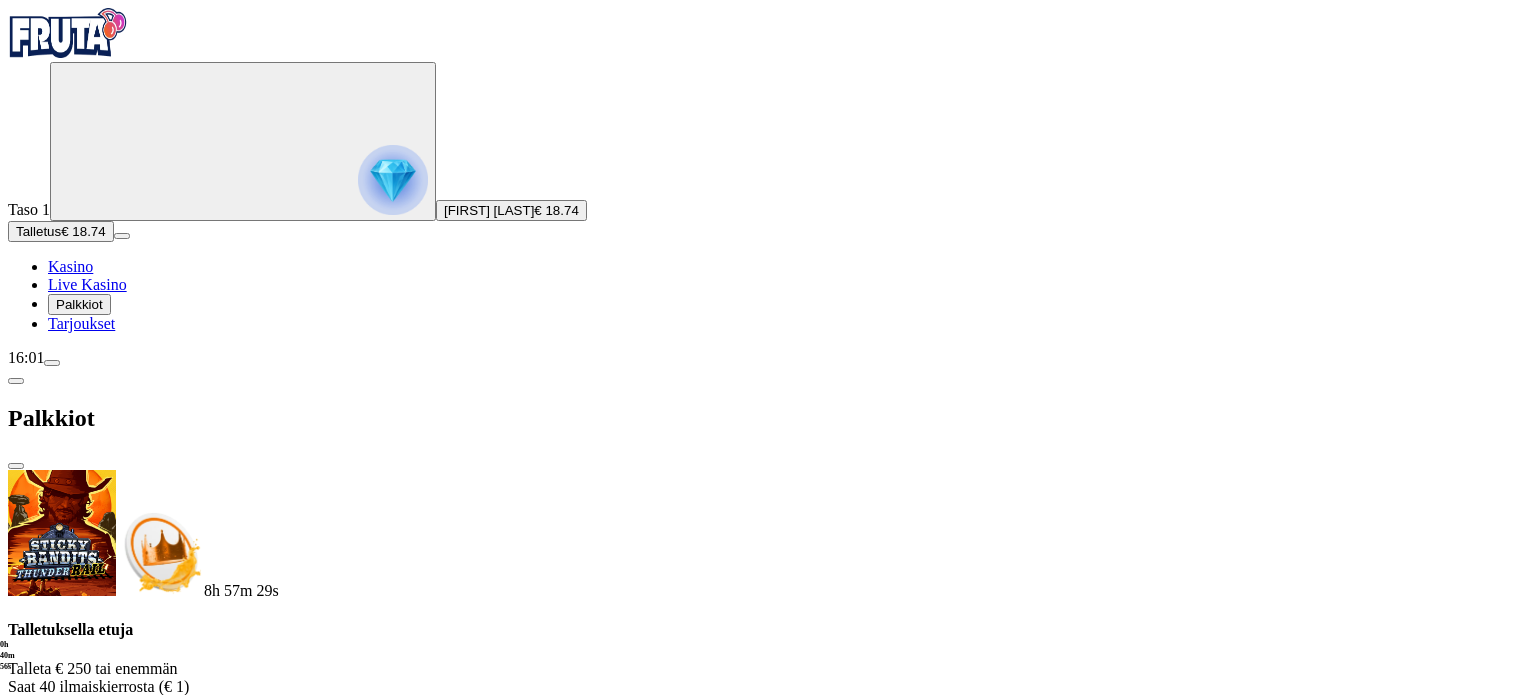 click on "Palkkiot" at bounding box center (79, 304) 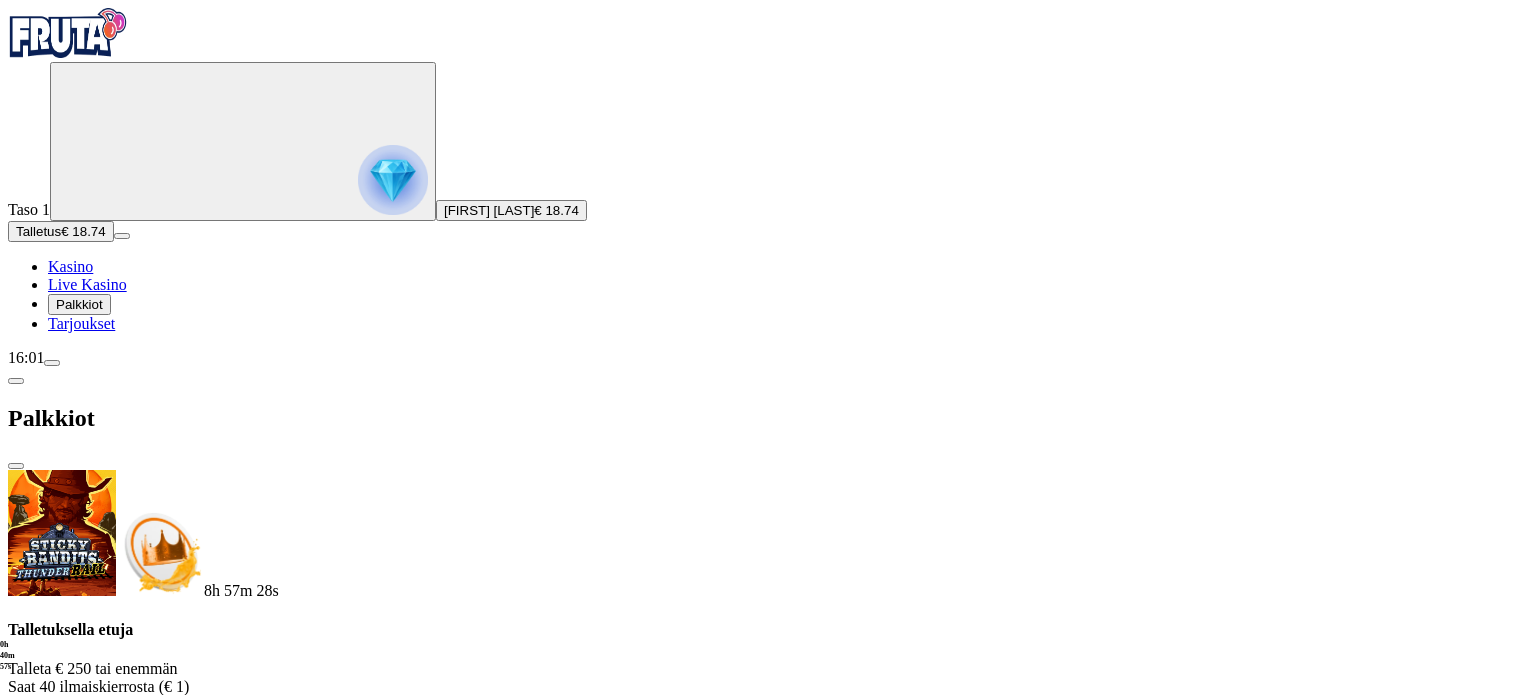 click on "Tarjoukset" at bounding box center [81, 323] 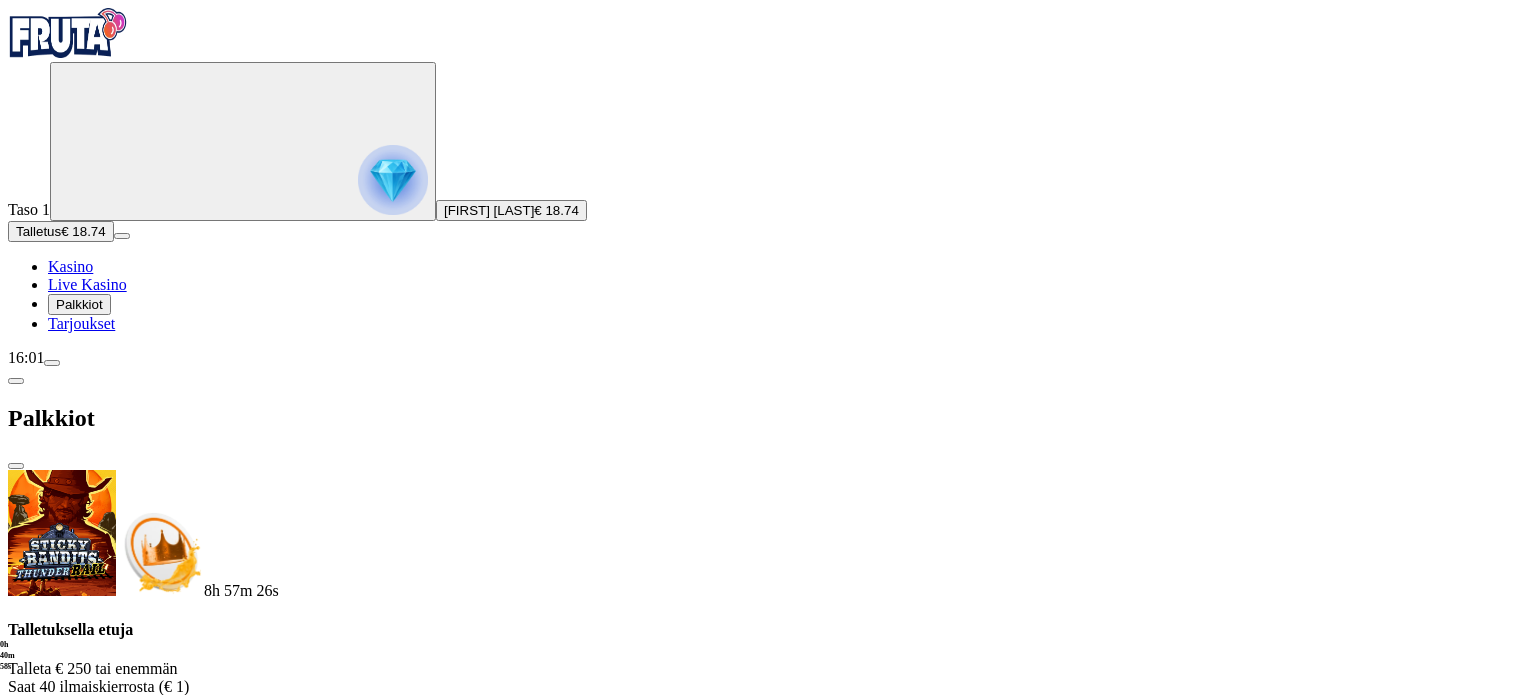 click on "Tarjoukset" at bounding box center [81, 323] 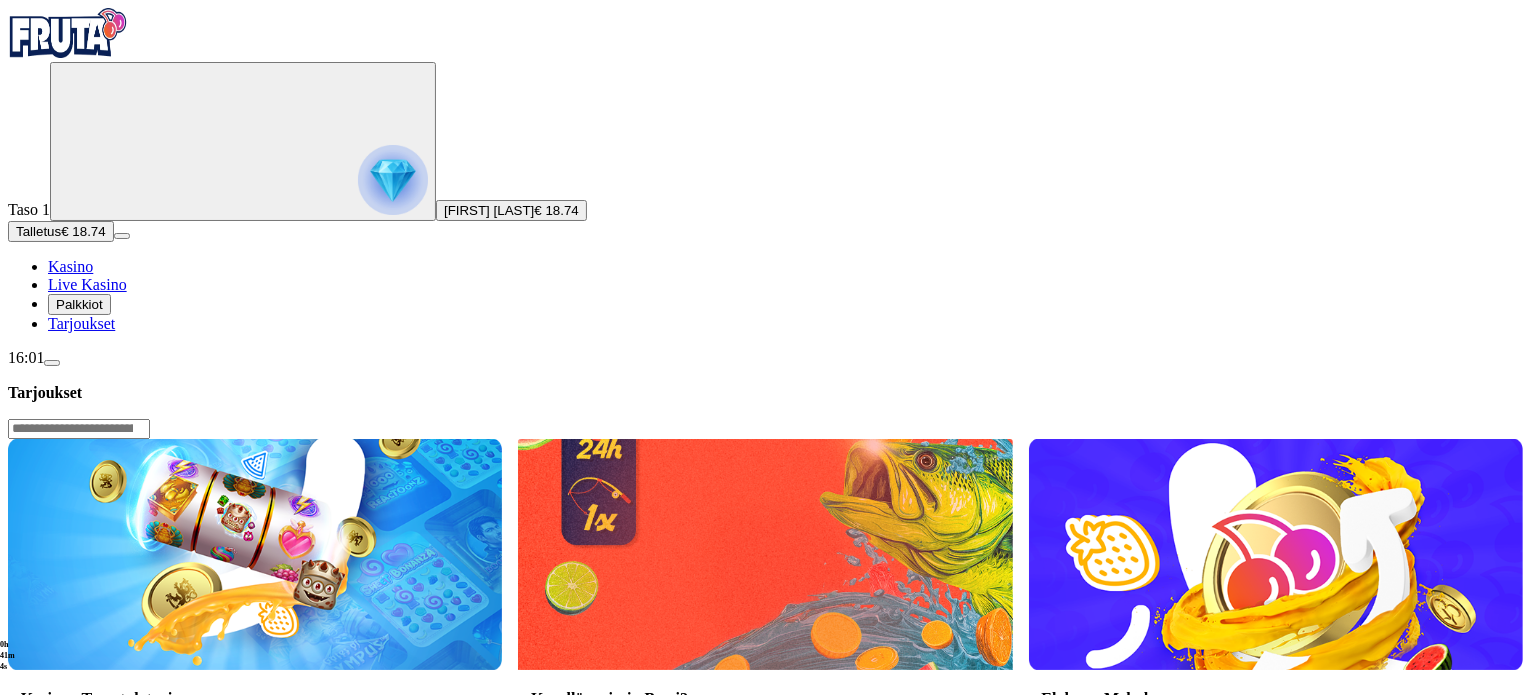 click on "Lue lisää" at bounding box center (50, 806) 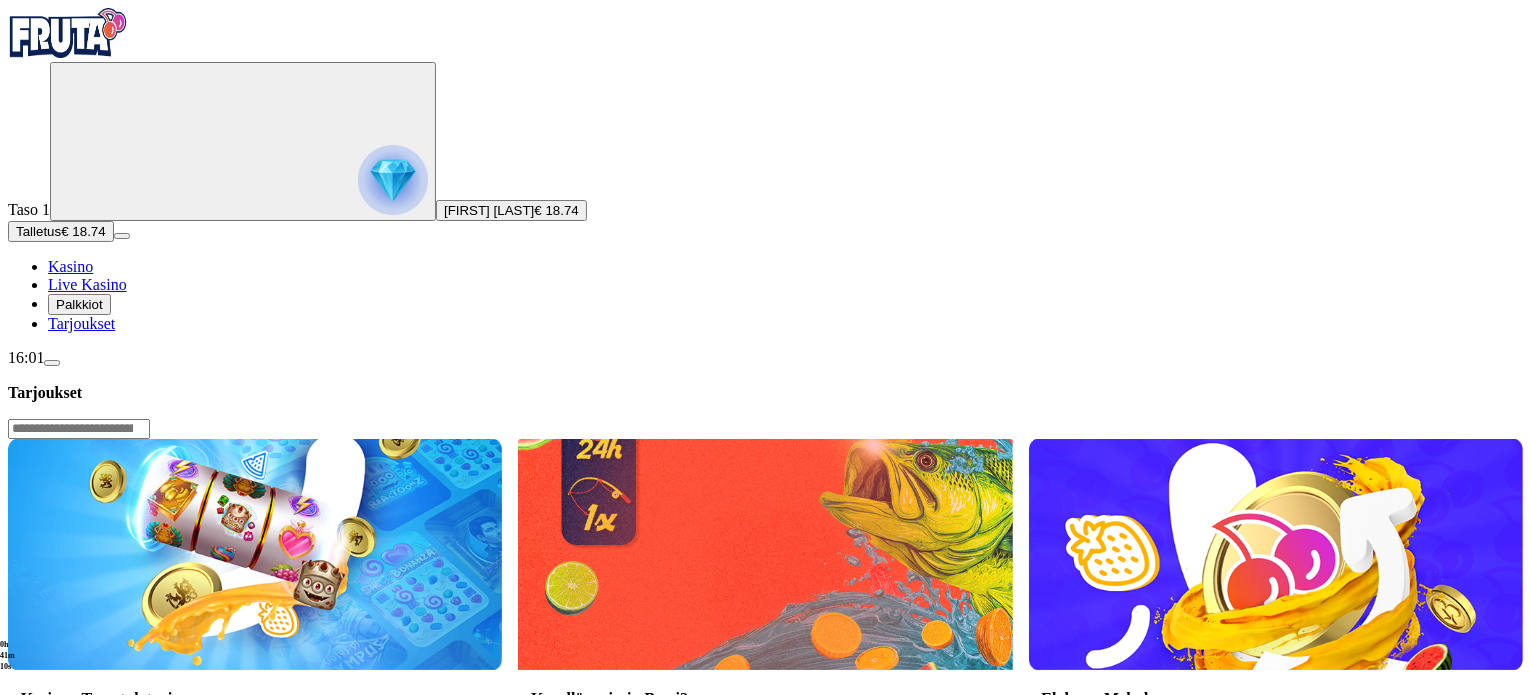 click on "Lue lisää" at bounding box center [50, 806] 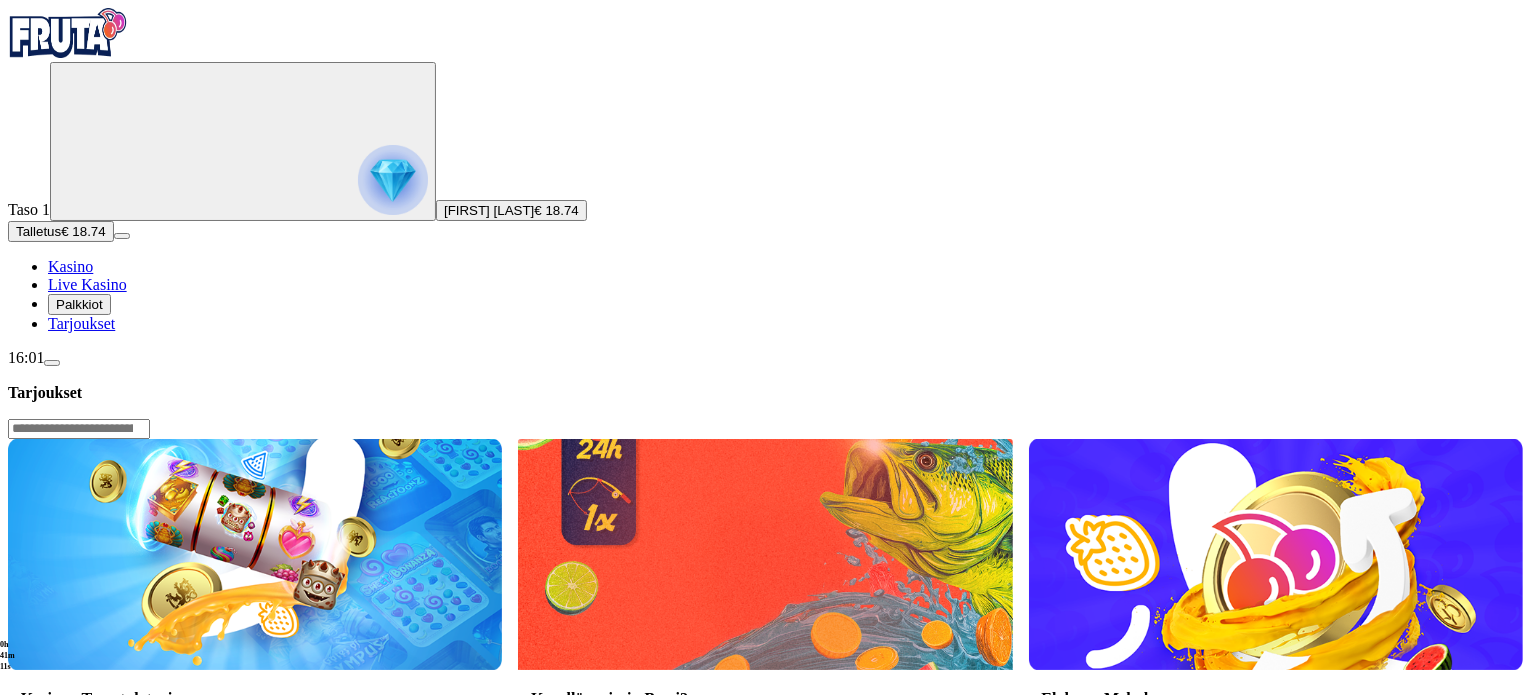 click on "Lue lisää" at bounding box center [50, 806] 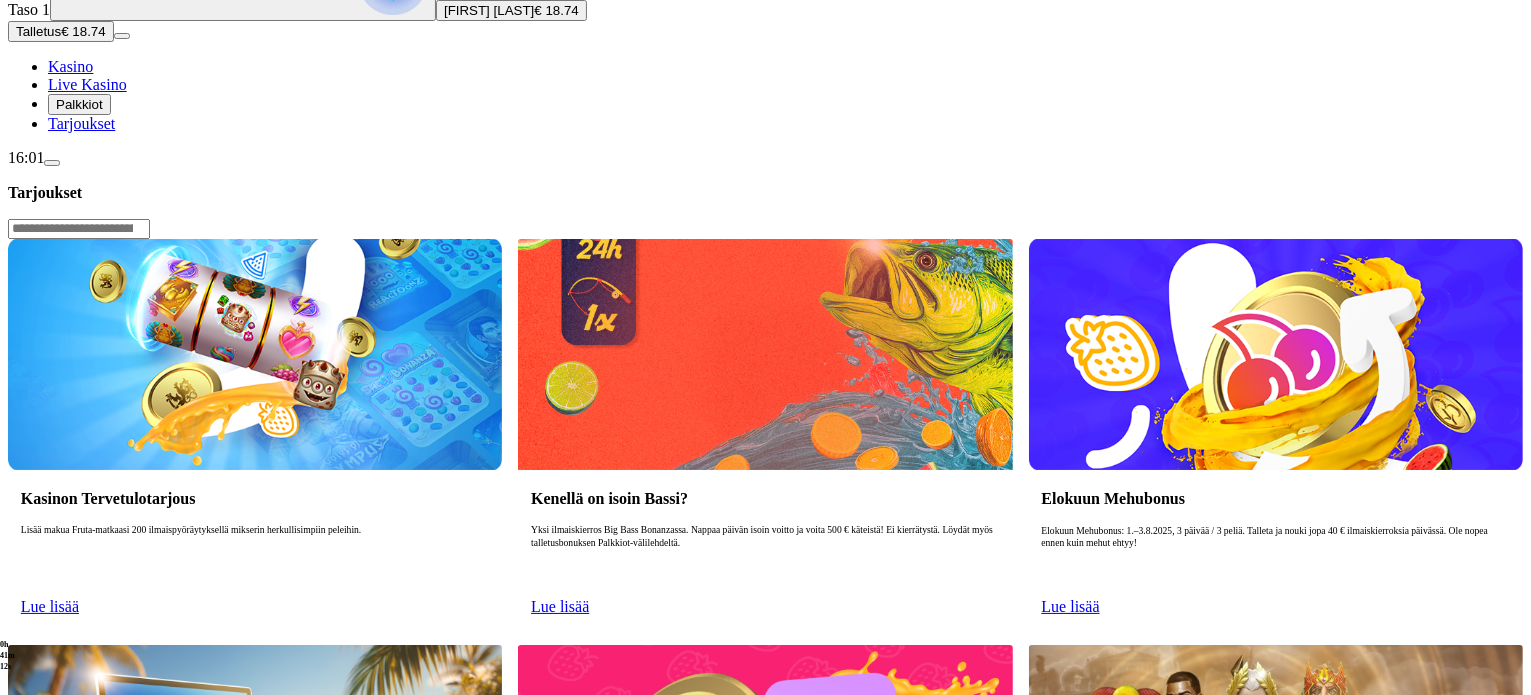 scroll, scrollTop: 0, scrollLeft: 0, axis: both 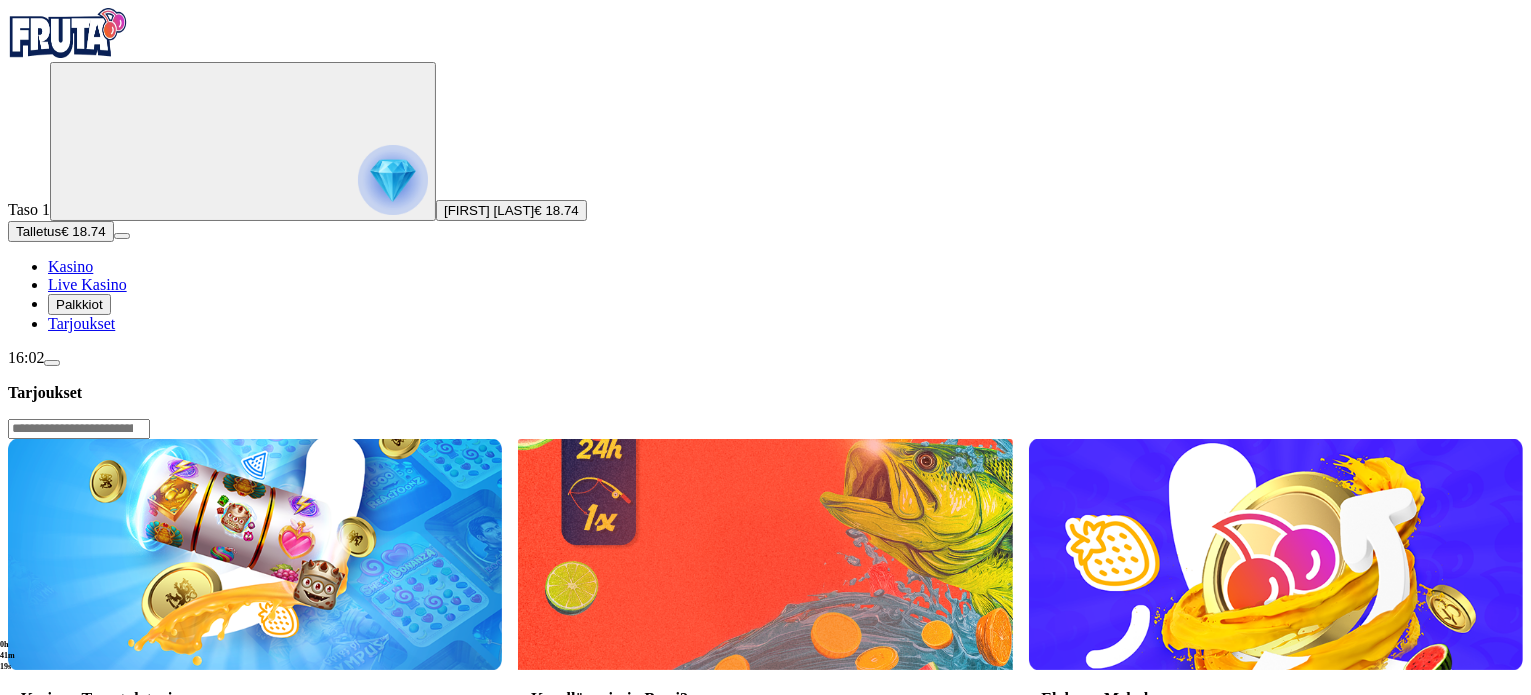 click on "Lue lisää" at bounding box center [50, 806] 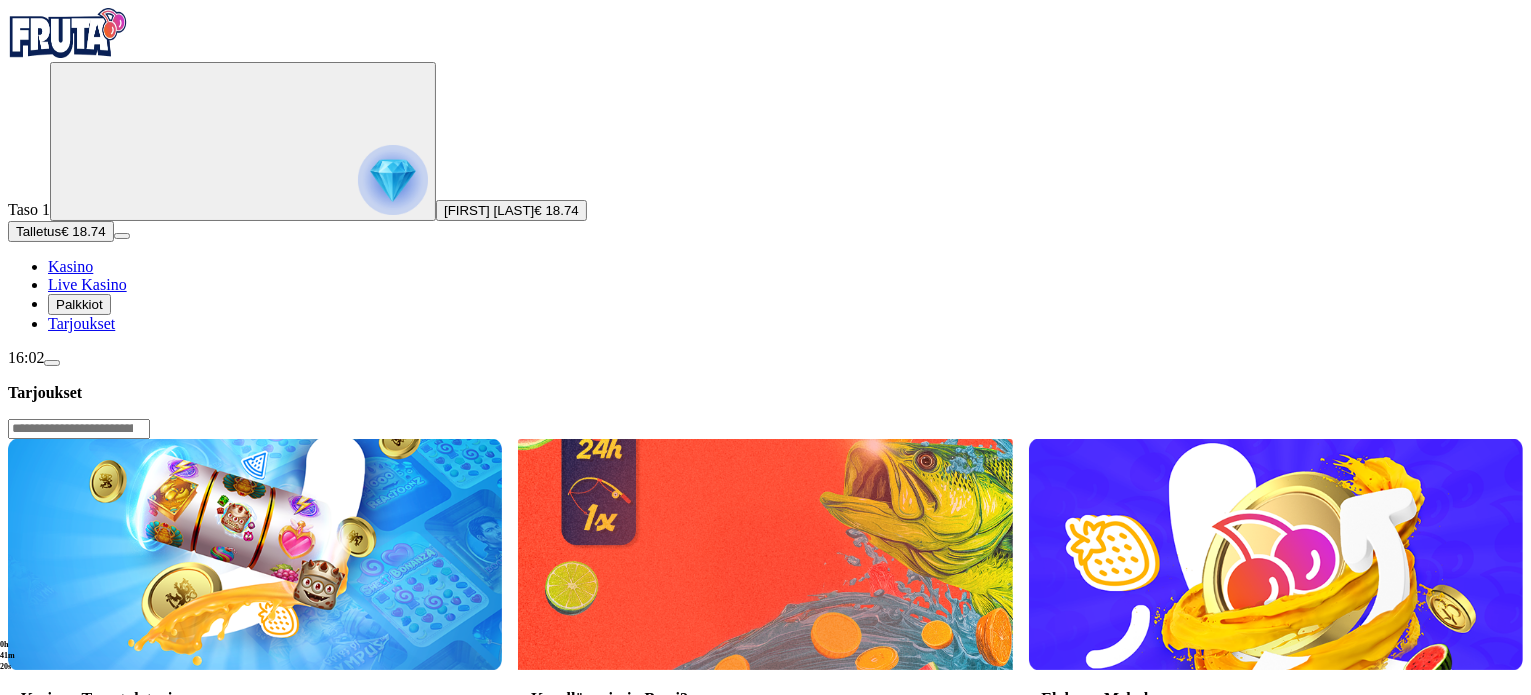 scroll, scrollTop: 62, scrollLeft: 0, axis: vertical 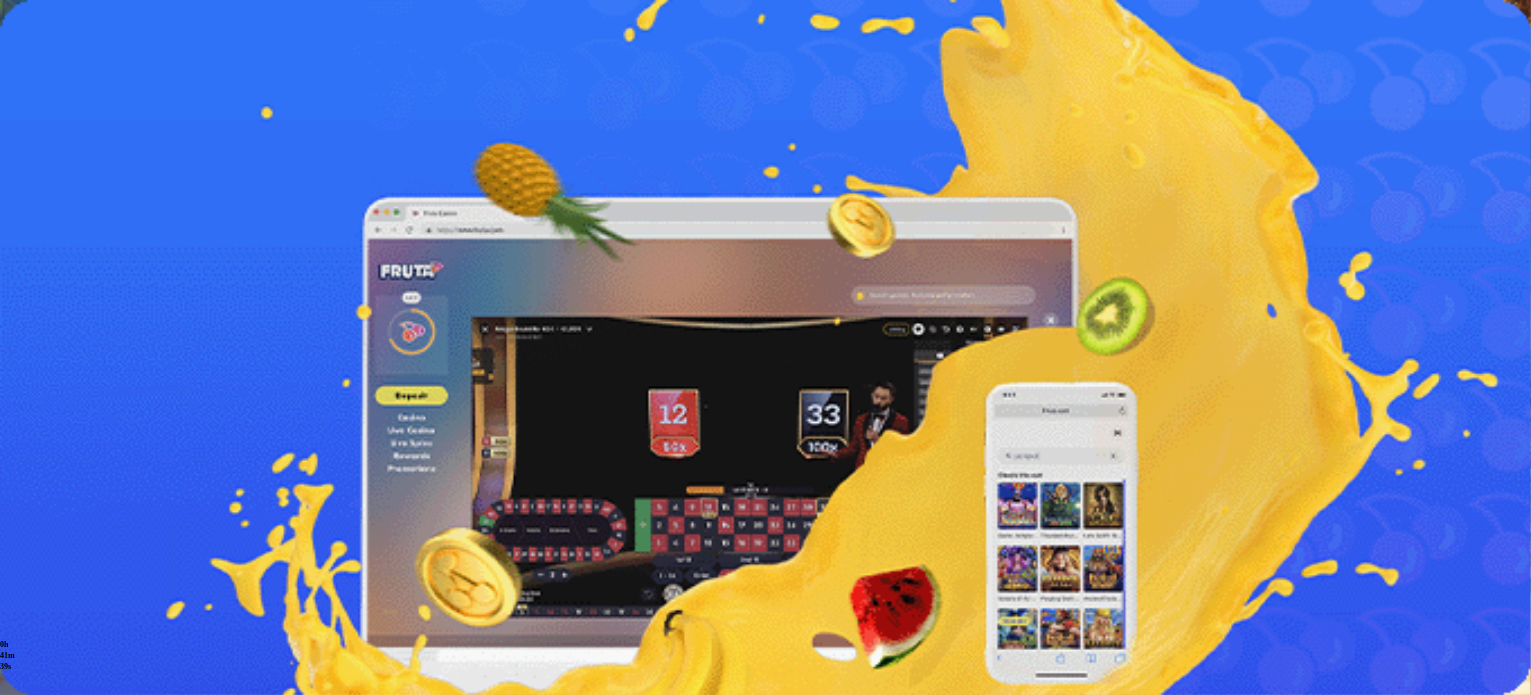 click on "Lue lisää" at bounding box center (37, 549) 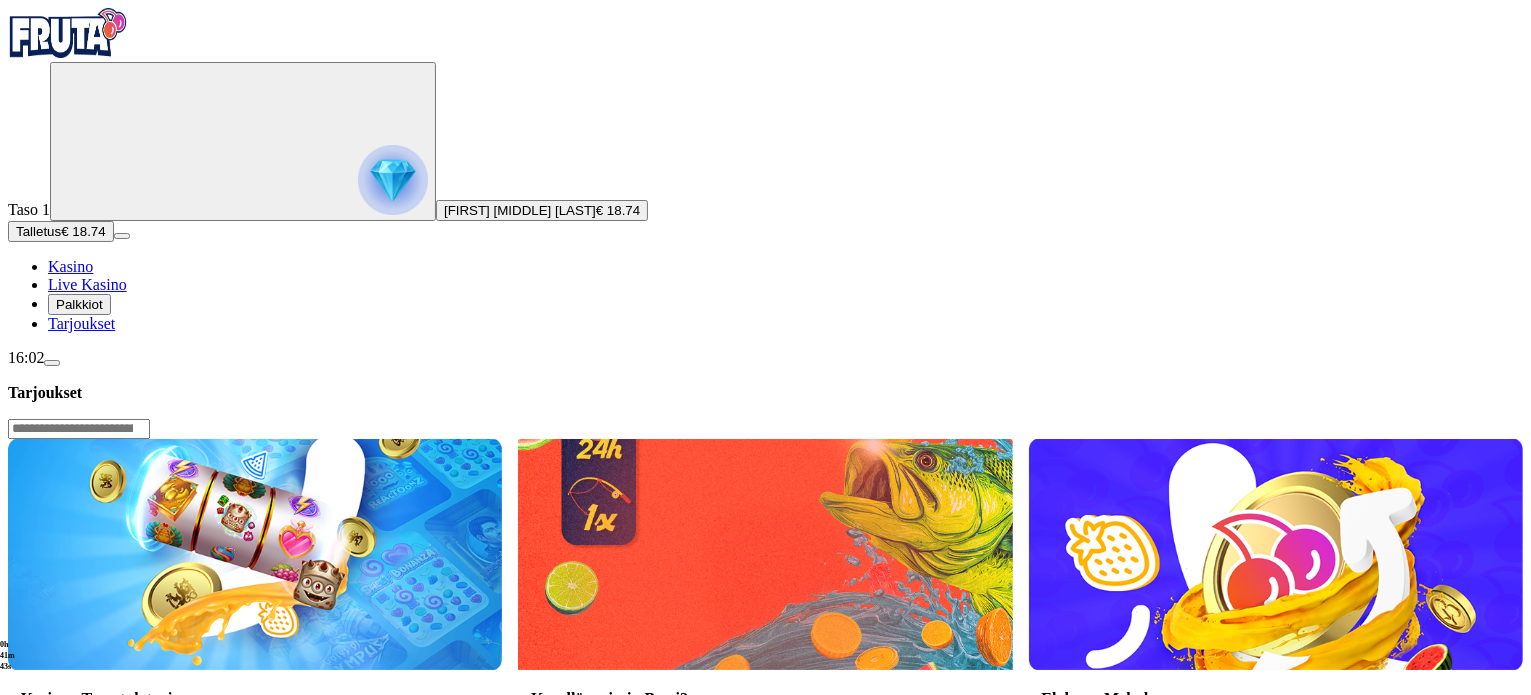 click at bounding box center (52, 363) 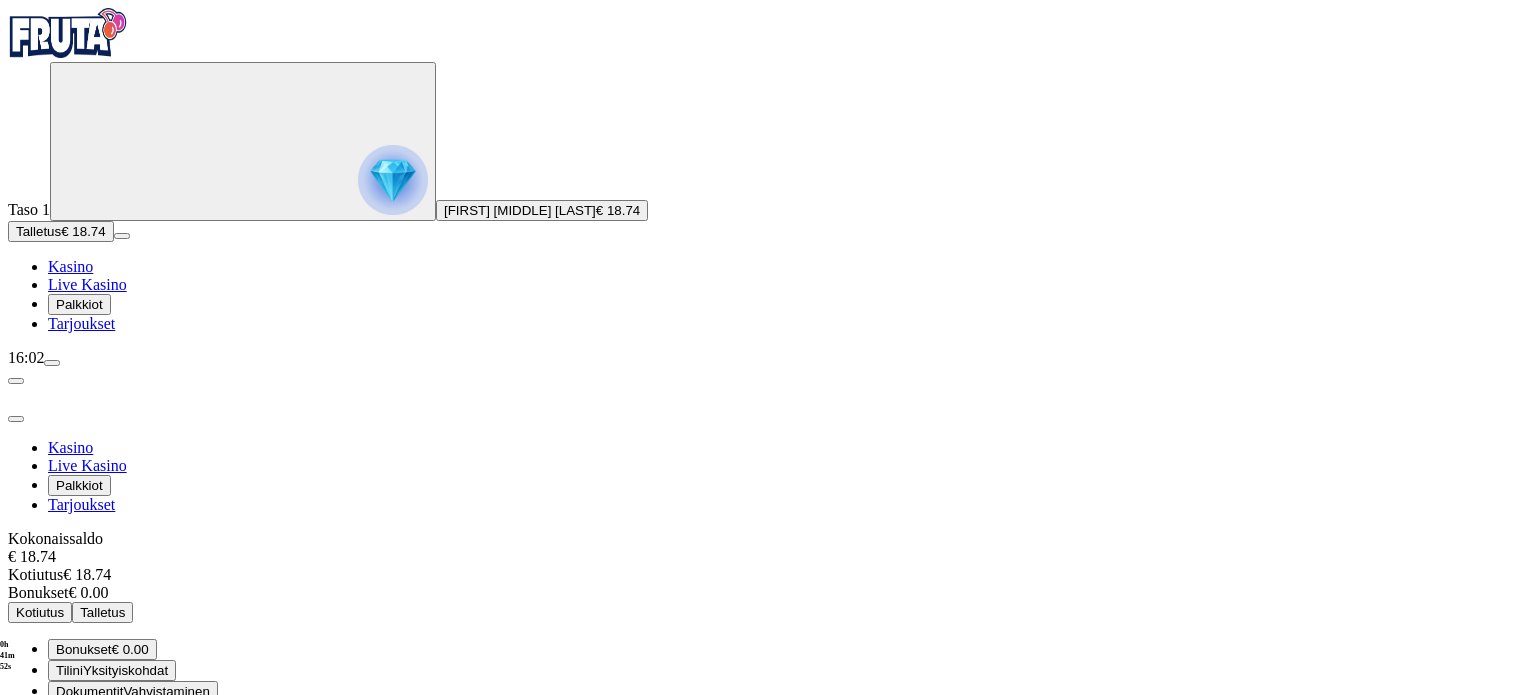 click at bounding box center (16, 419) 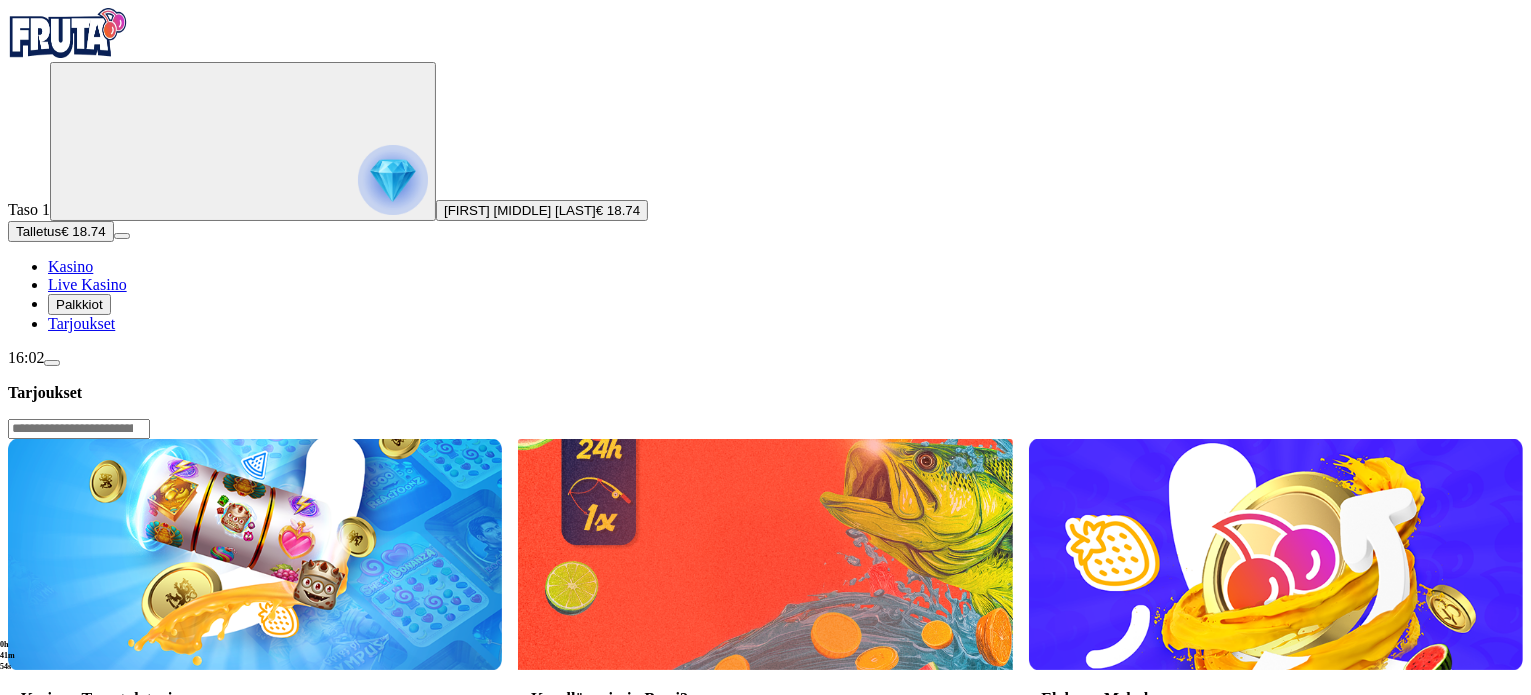 click at bounding box center [393, 180] 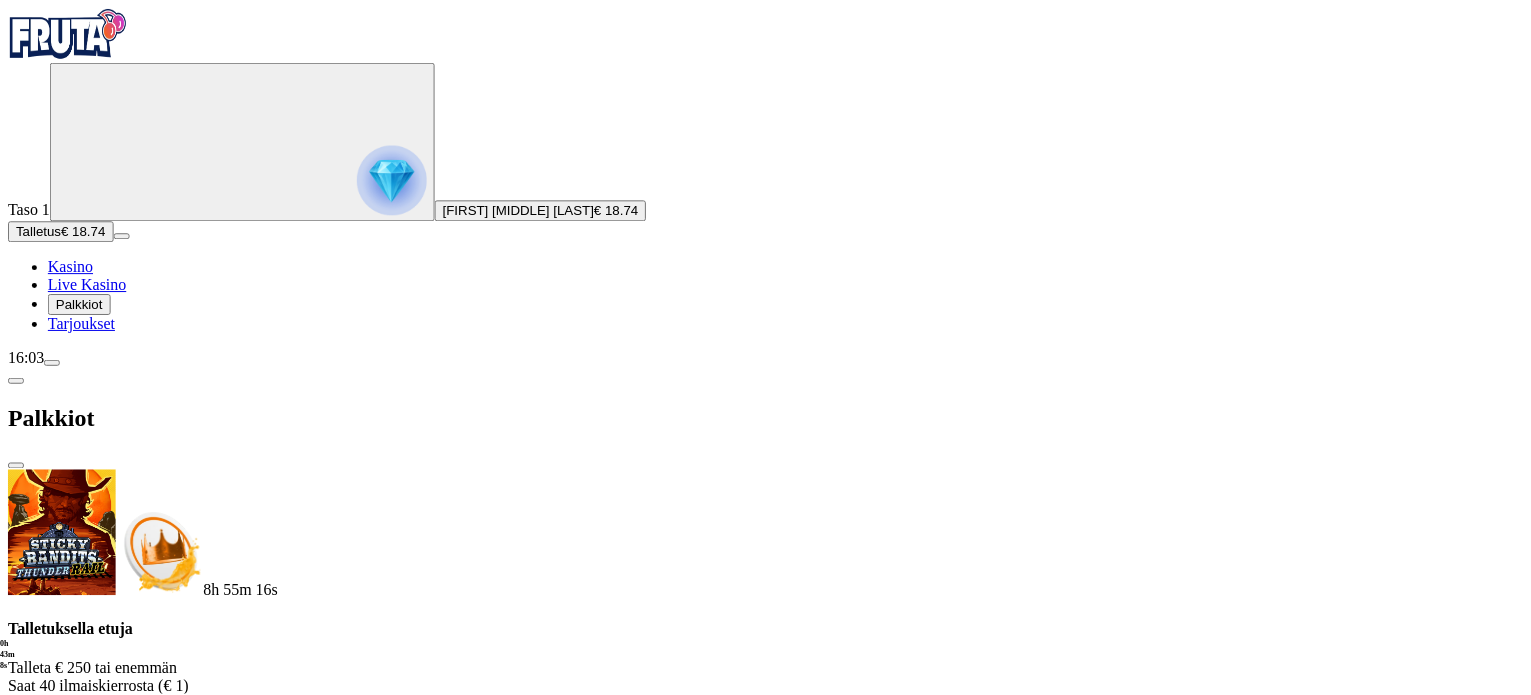 scroll, scrollTop: 0, scrollLeft: 0, axis: both 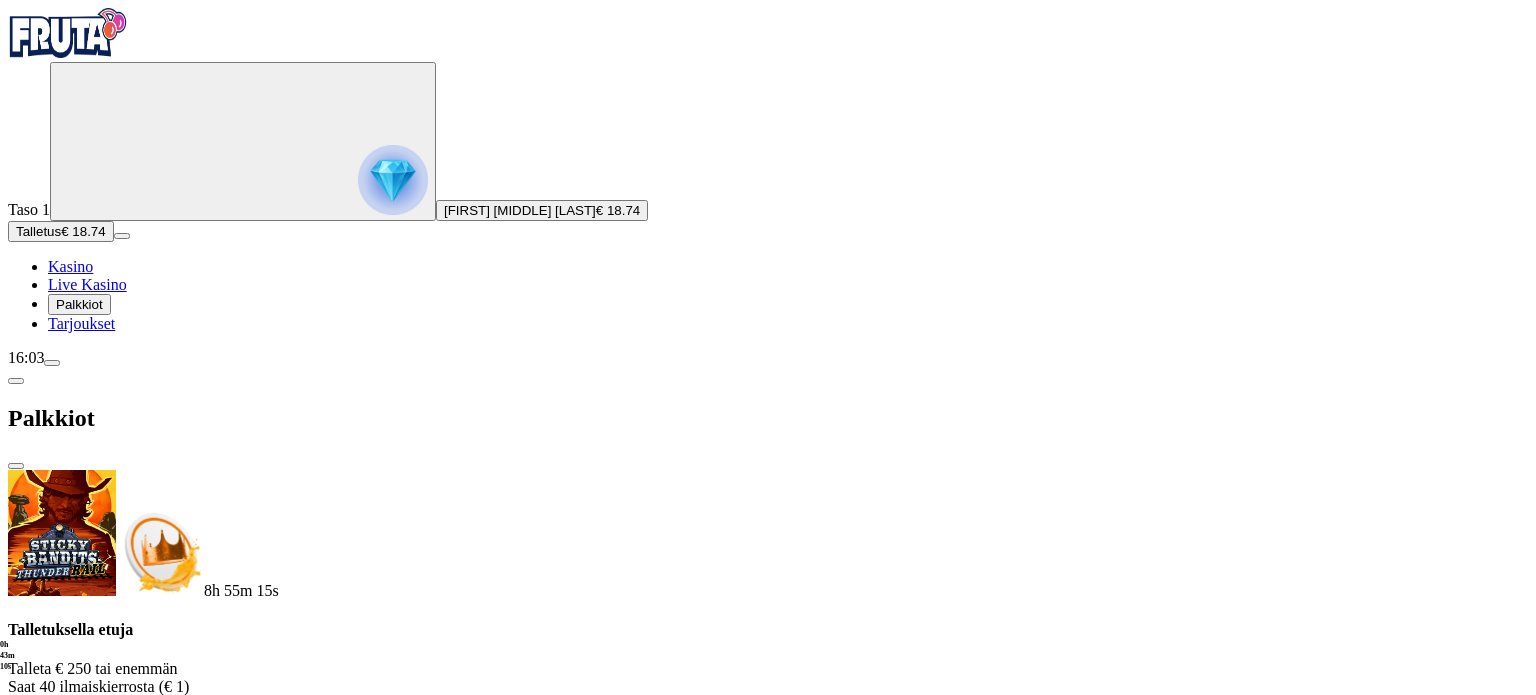 click at bounding box center [16, 466] 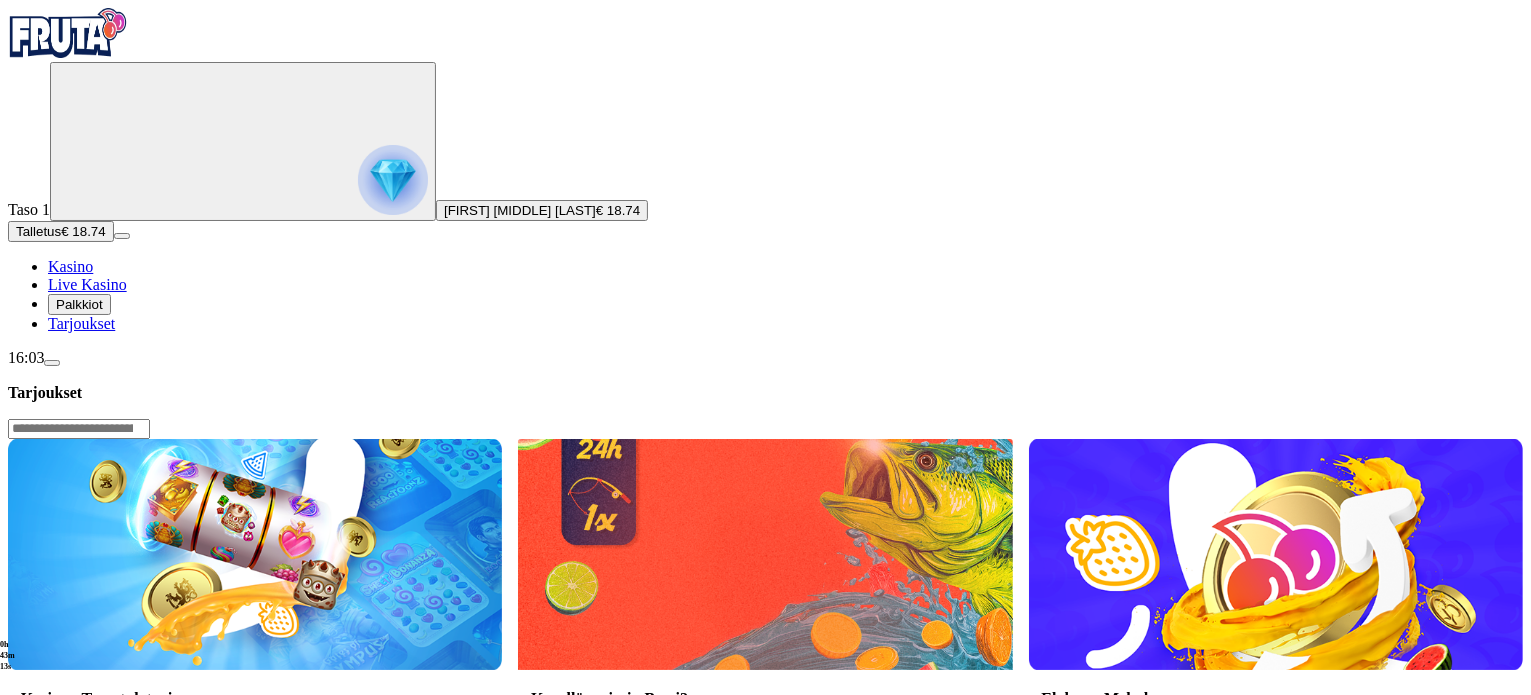click on "Lue lisää" at bounding box center (560, 806) 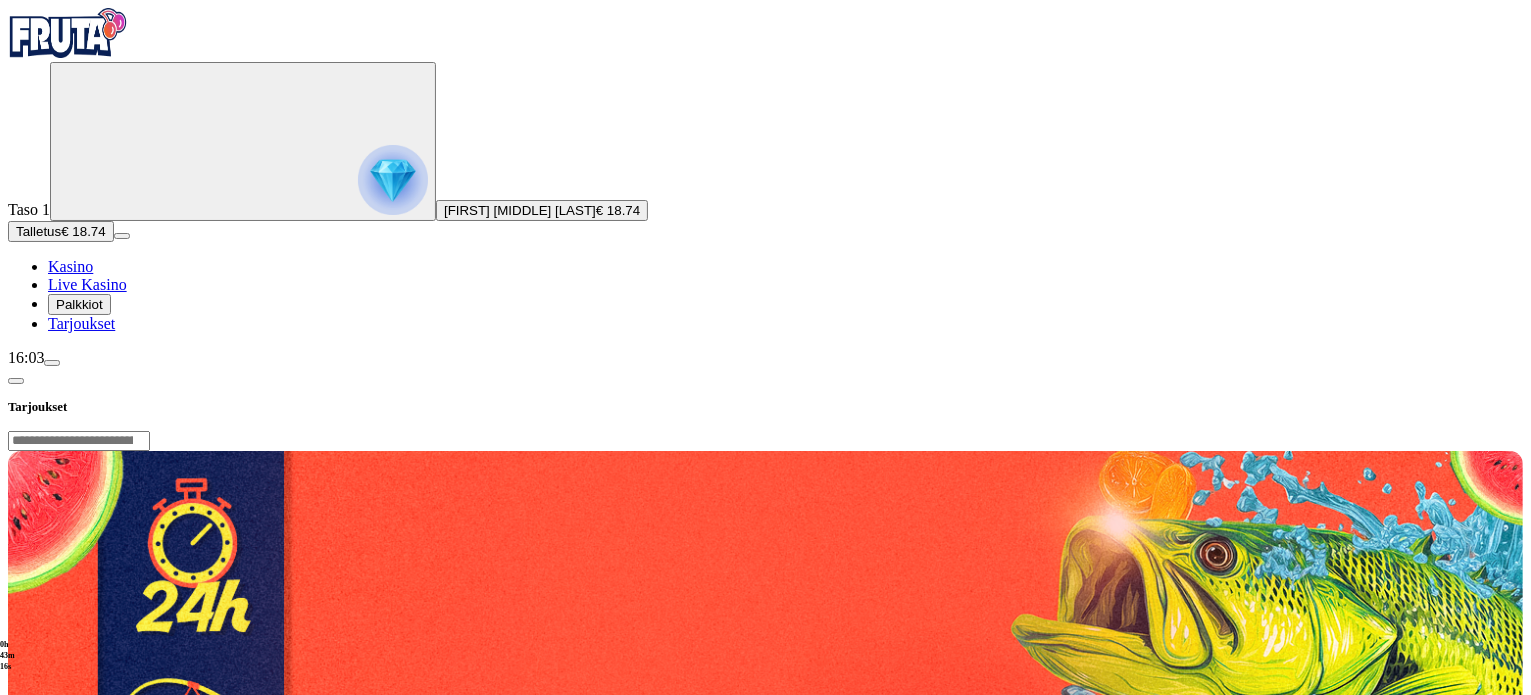 click at bounding box center [16, 381] 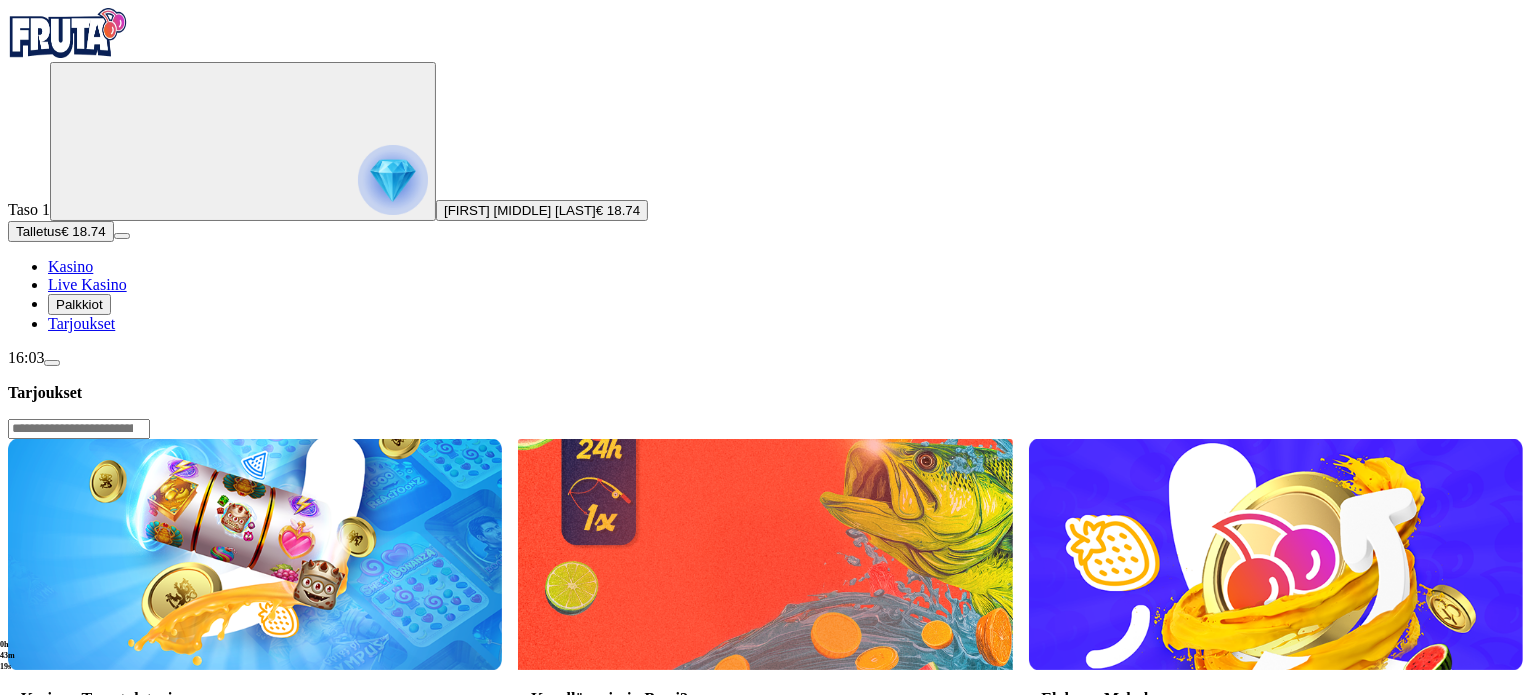 click on "Lue lisää" at bounding box center [50, 806] 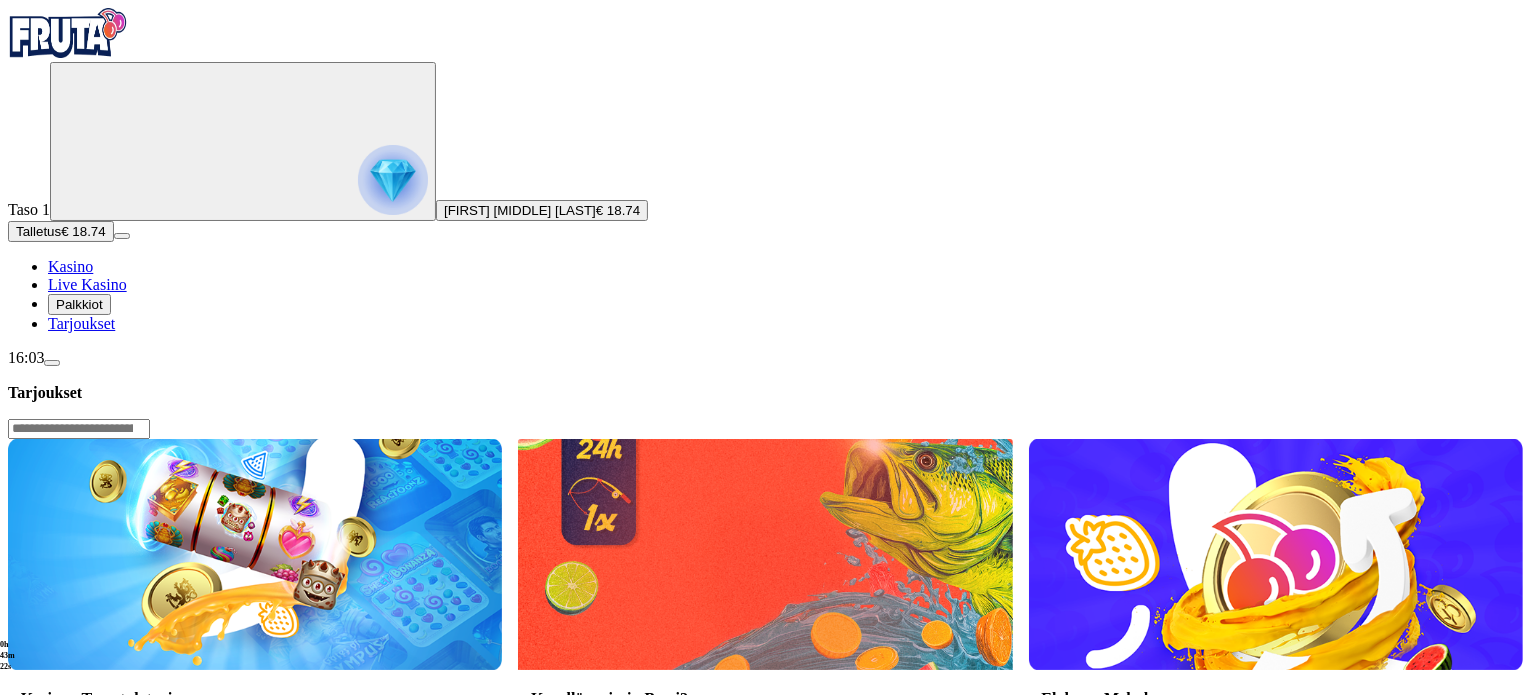 click on "Lue lisää" at bounding box center (50, 806) 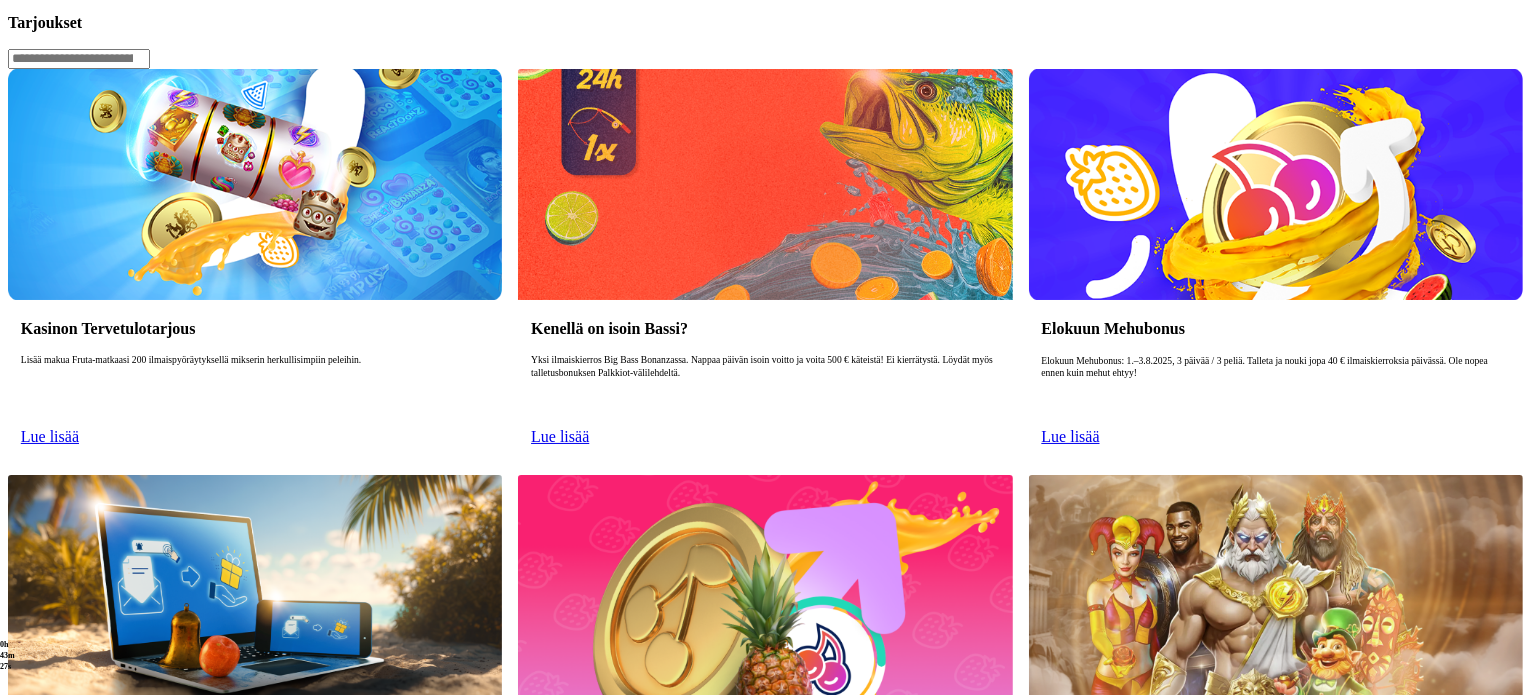 scroll, scrollTop: 300, scrollLeft: 0, axis: vertical 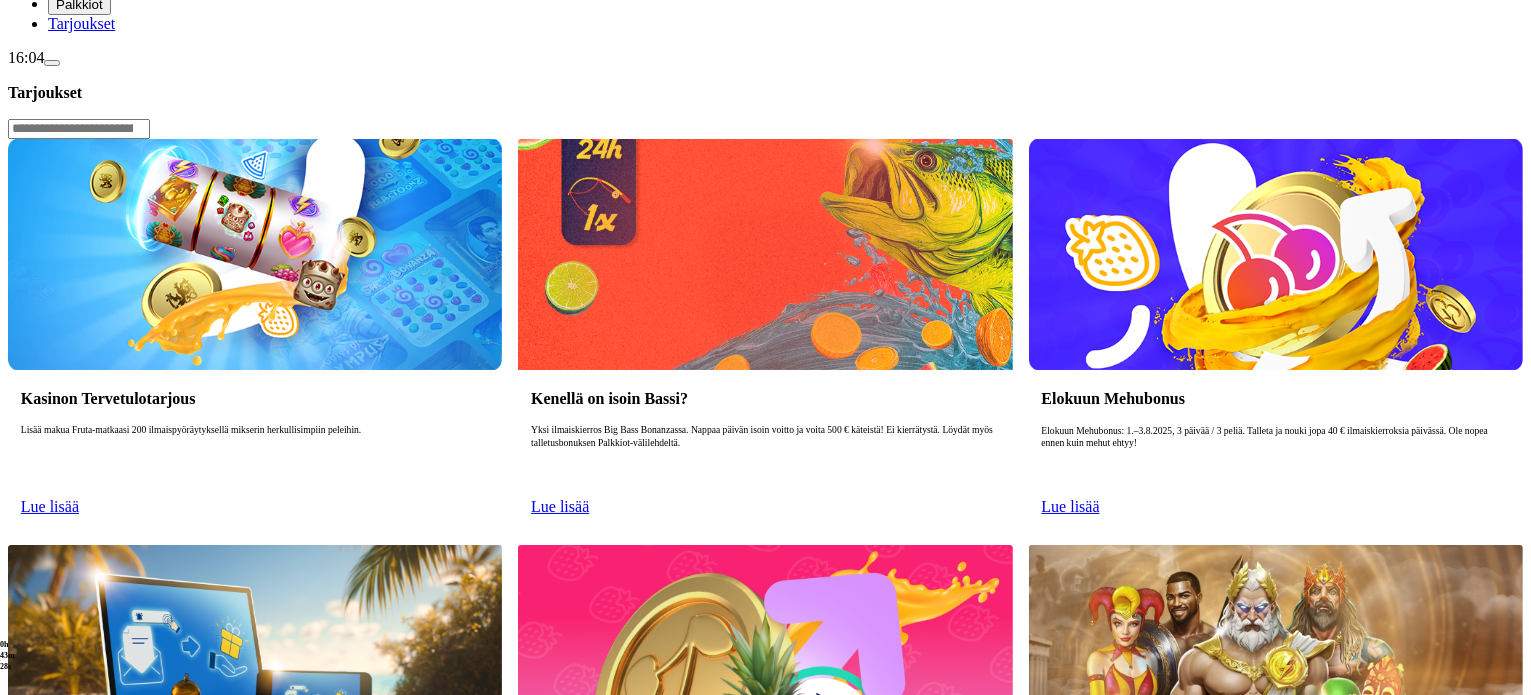 click on "Lue lisää" at bounding box center [560, 912] 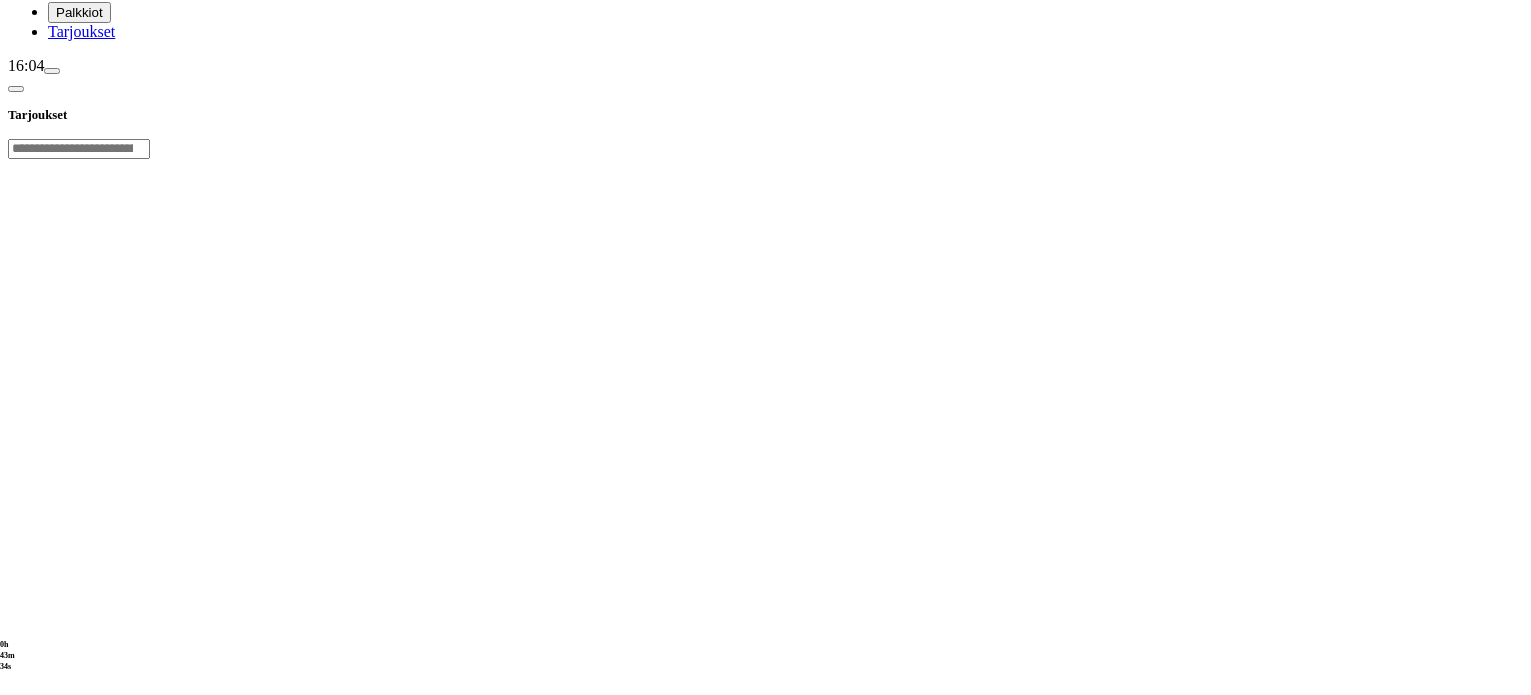 scroll, scrollTop: 0, scrollLeft: 0, axis: both 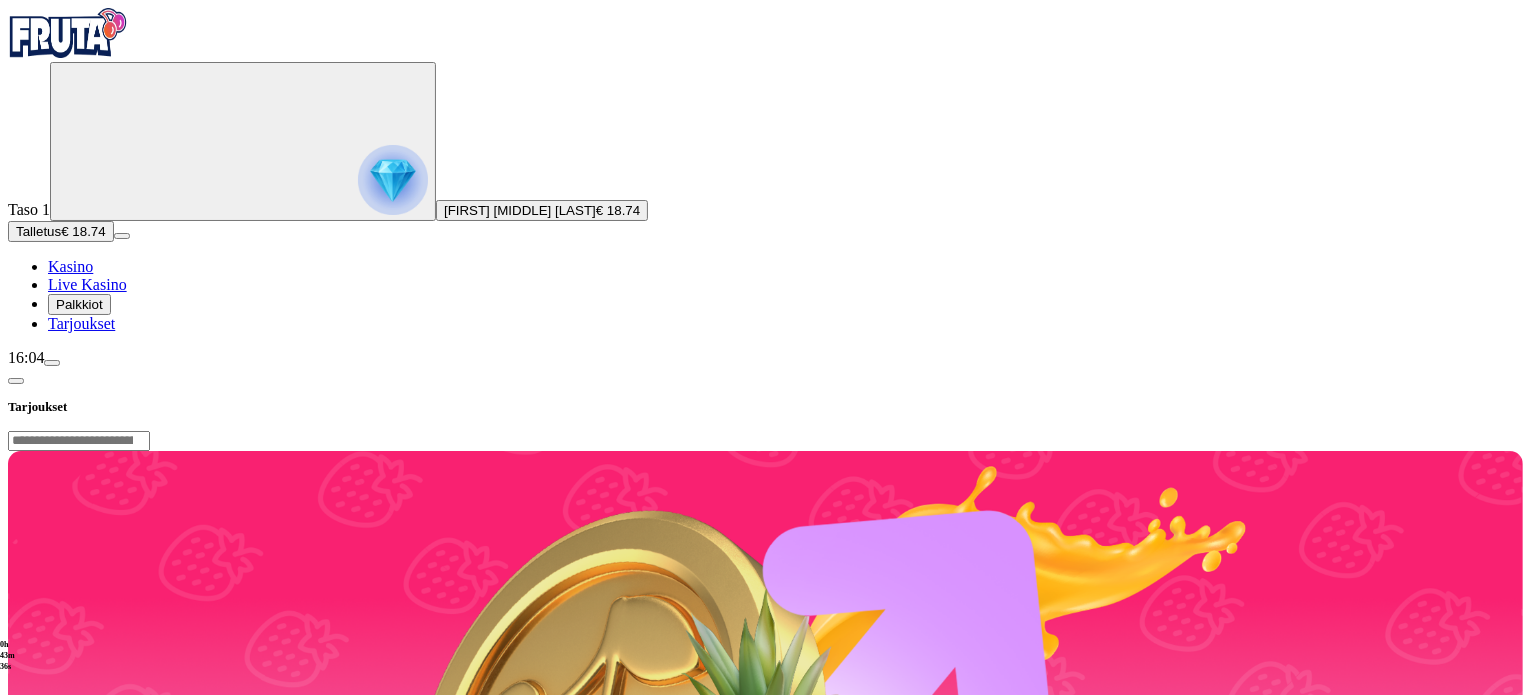 click at bounding box center [16, 381] 